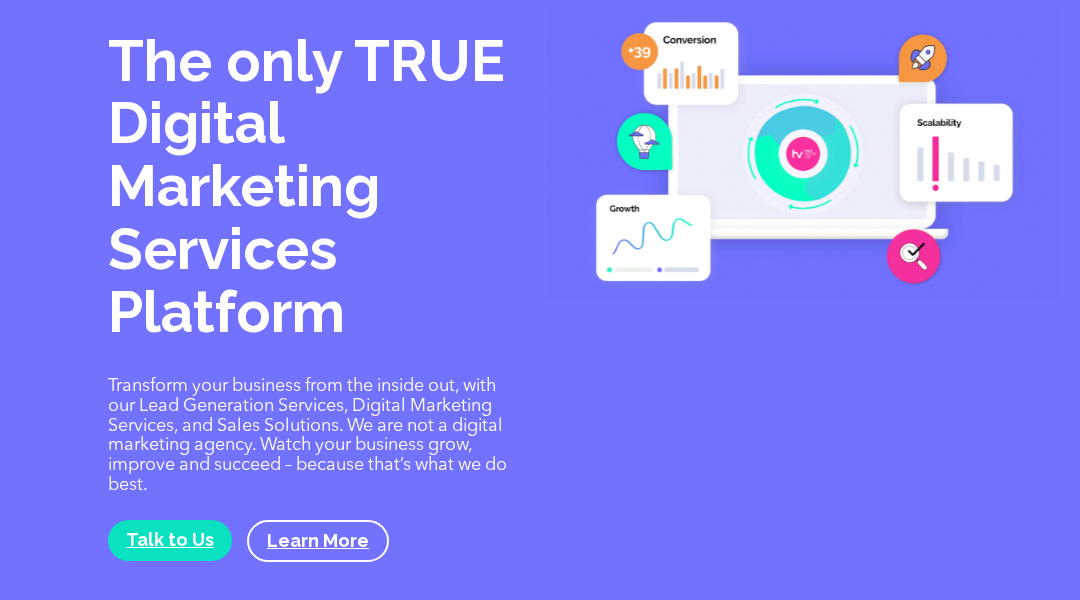 scroll, scrollTop: 40, scrollLeft: 0, axis: vertical 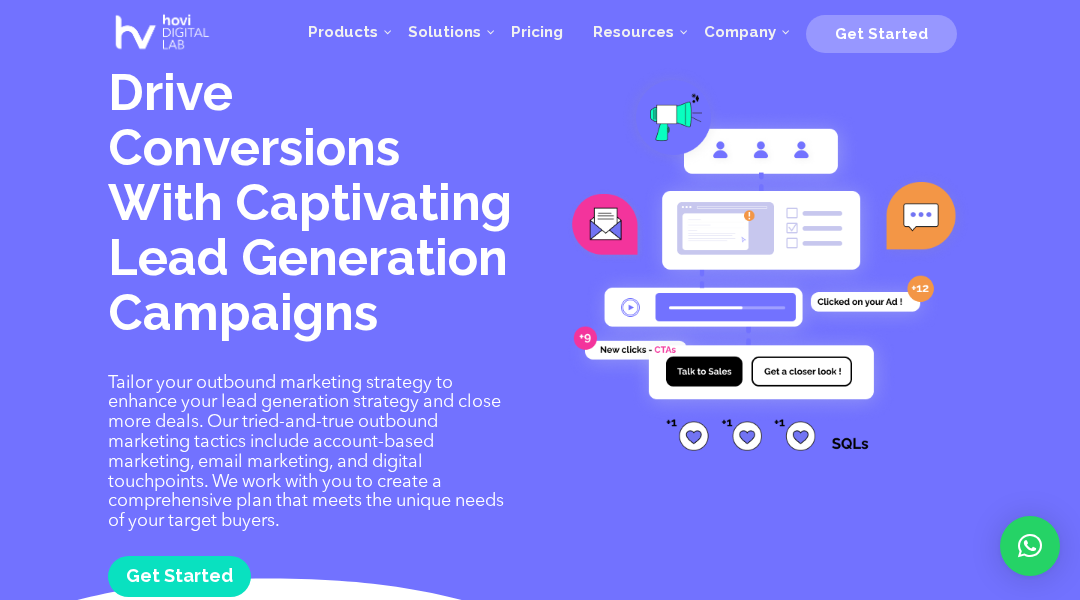 click on "Drive Conversions With Captivating Lead Generation Campaigns
Tailor your outbound marketing strategy to enhance your lead generation strategy and close more deals. Our tried-and-true outbound marketing tactics include account-based marketing, email marketing, and digital touchpoints. We work with you to create a comprehensive plan that meets the unique needs of your target buyers.
Get Started" at bounding box center (540, 350) 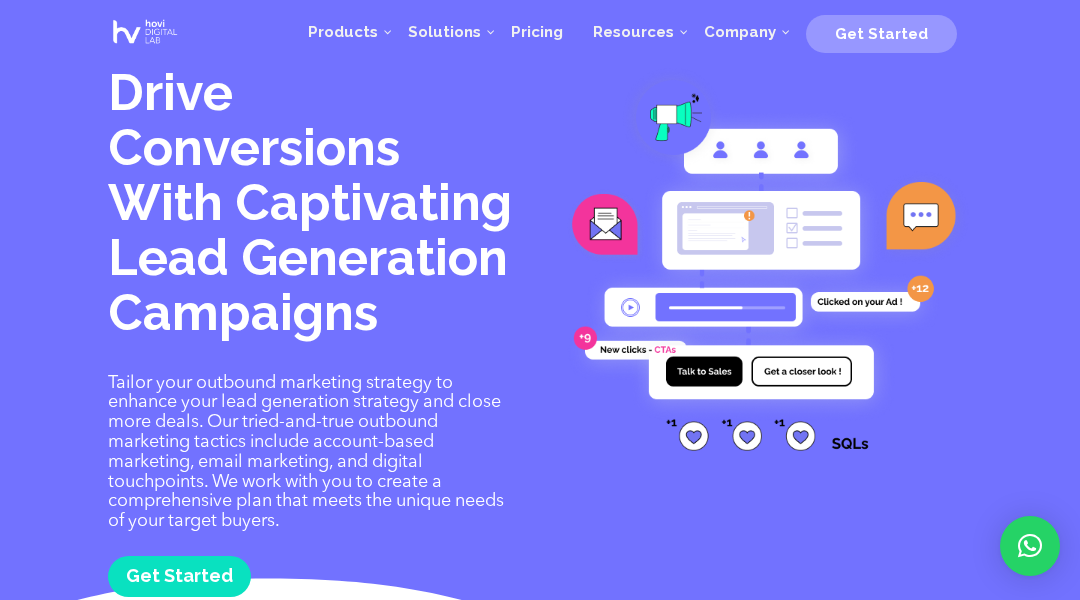 scroll, scrollTop: 50, scrollLeft: 0, axis: vertical 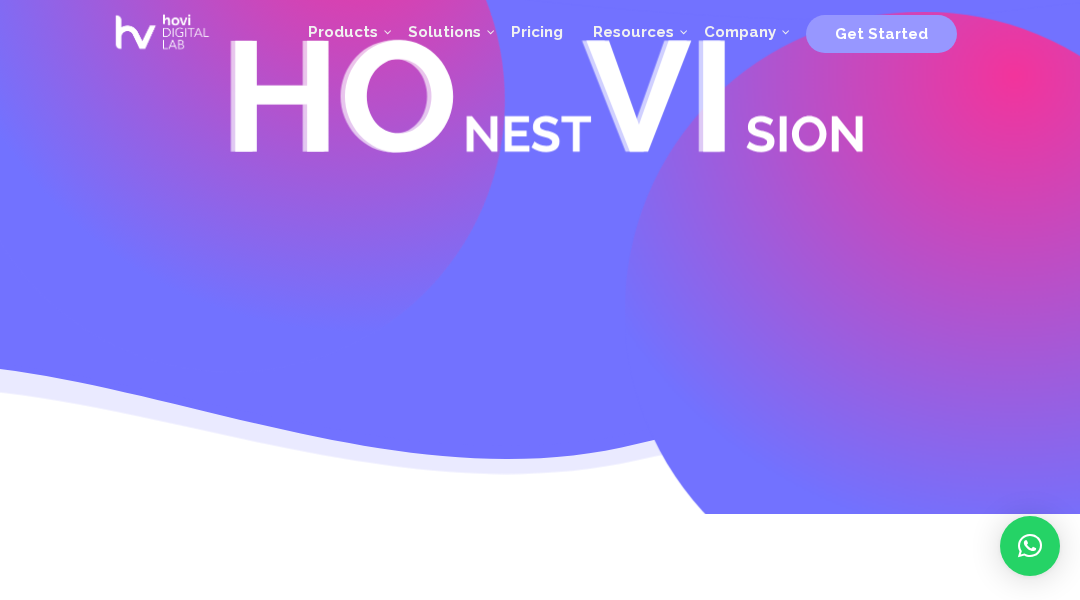 click 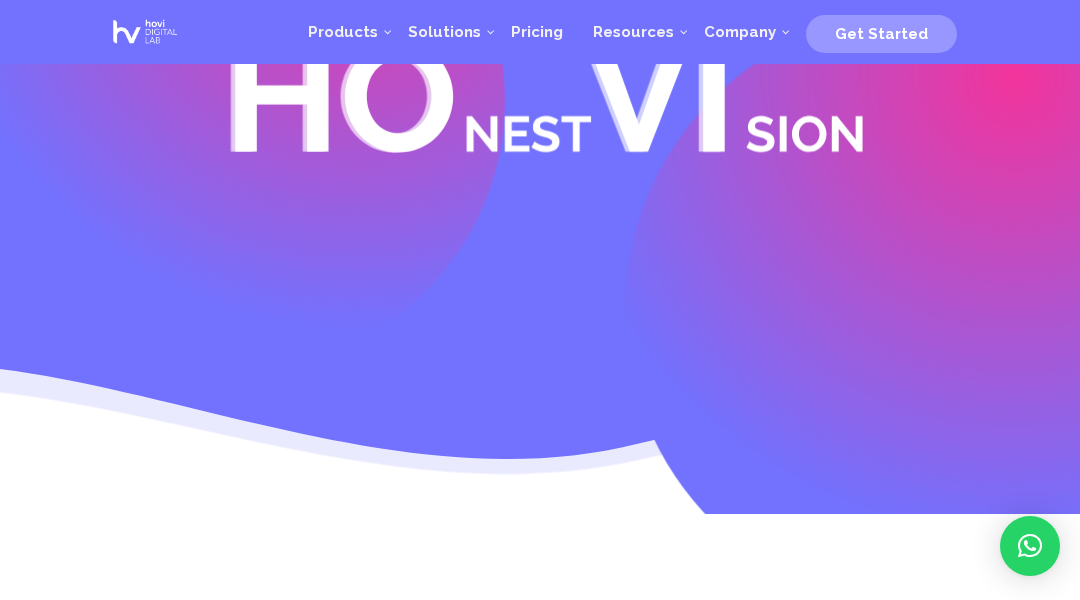 scroll, scrollTop: 50, scrollLeft: 0, axis: vertical 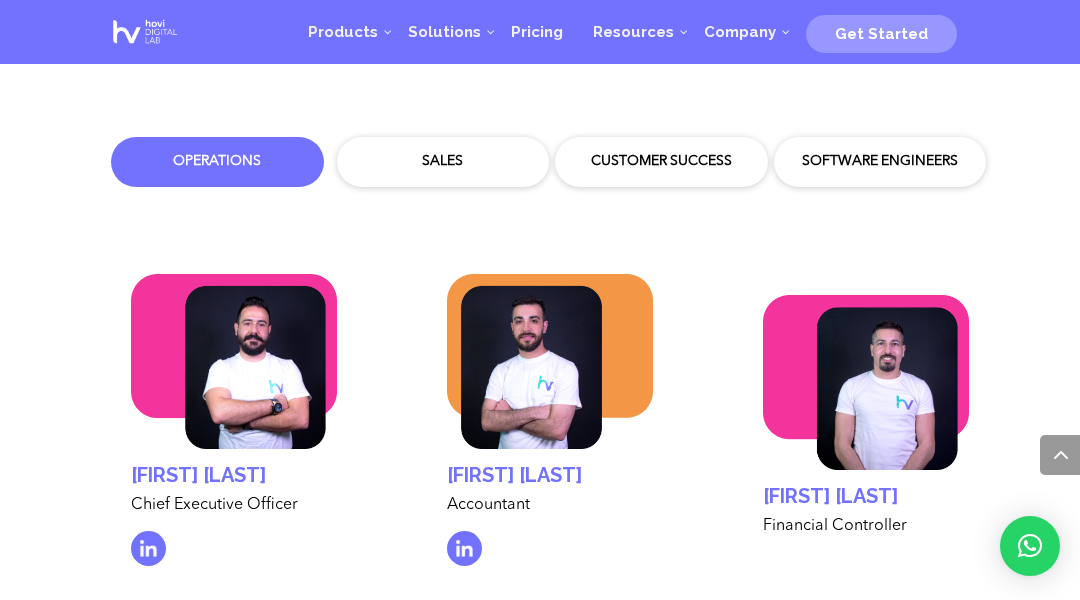 click 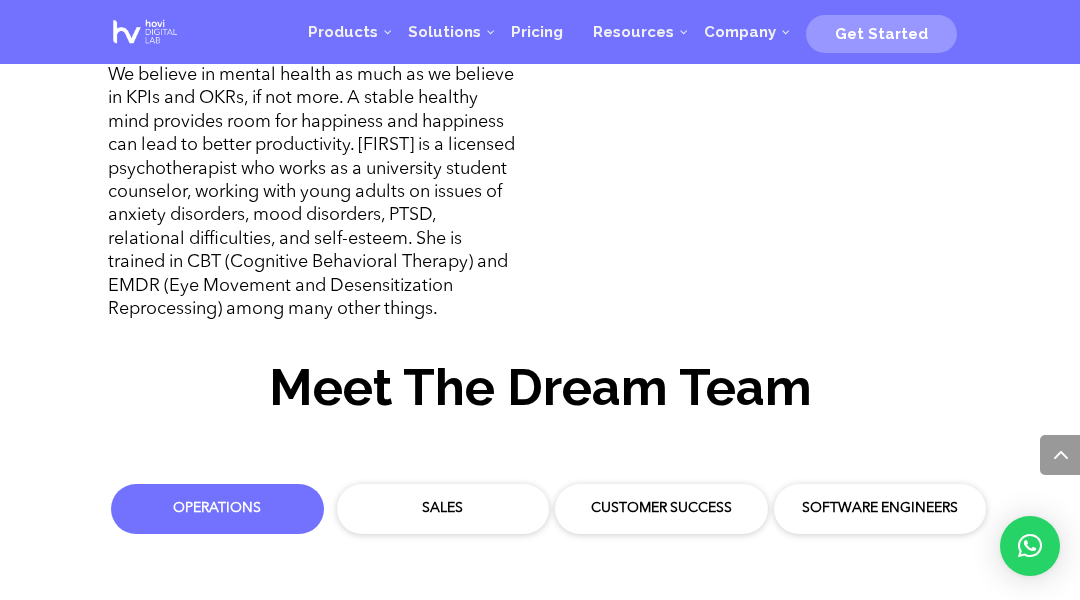 scroll, scrollTop: 5364, scrollLeft: 0, axis: vertical 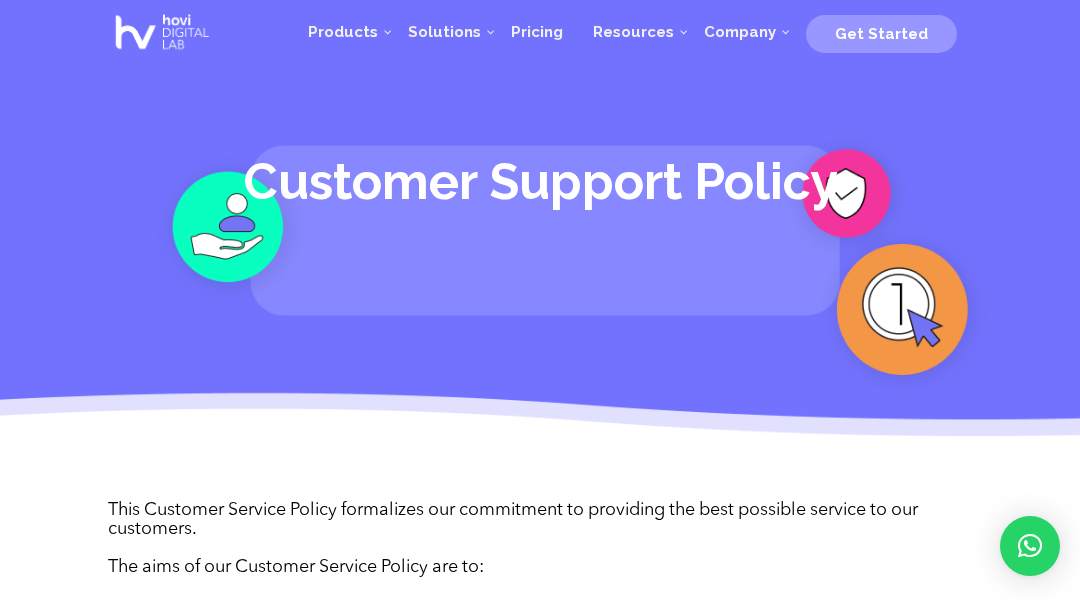 click on "Customer Support Policy" at bounding box center [540, 218] 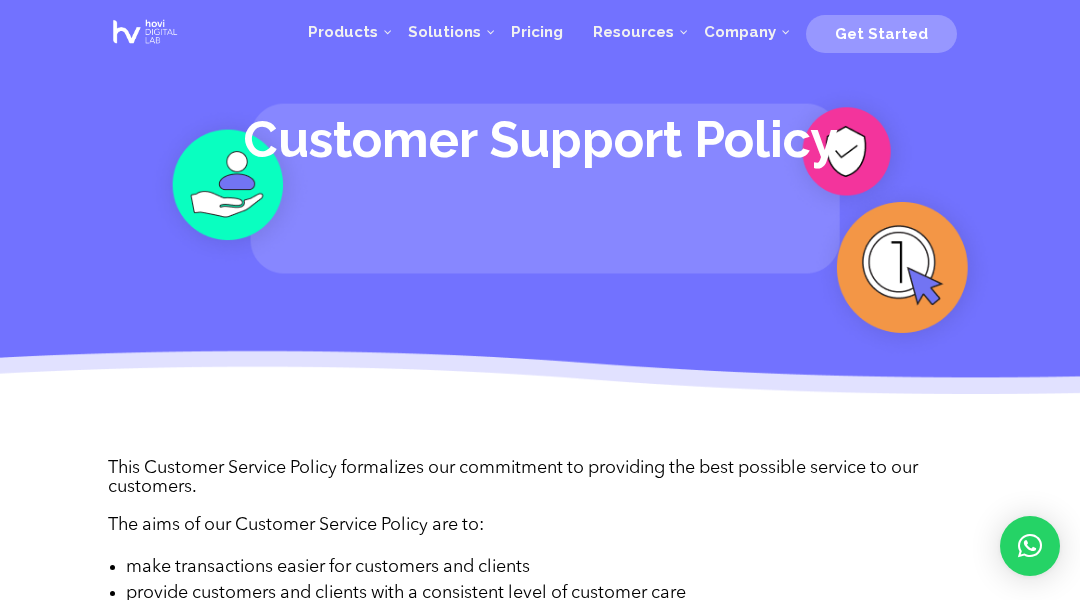 scroll, scrollTop: 50, scrollLeft: 0, axis: vertical 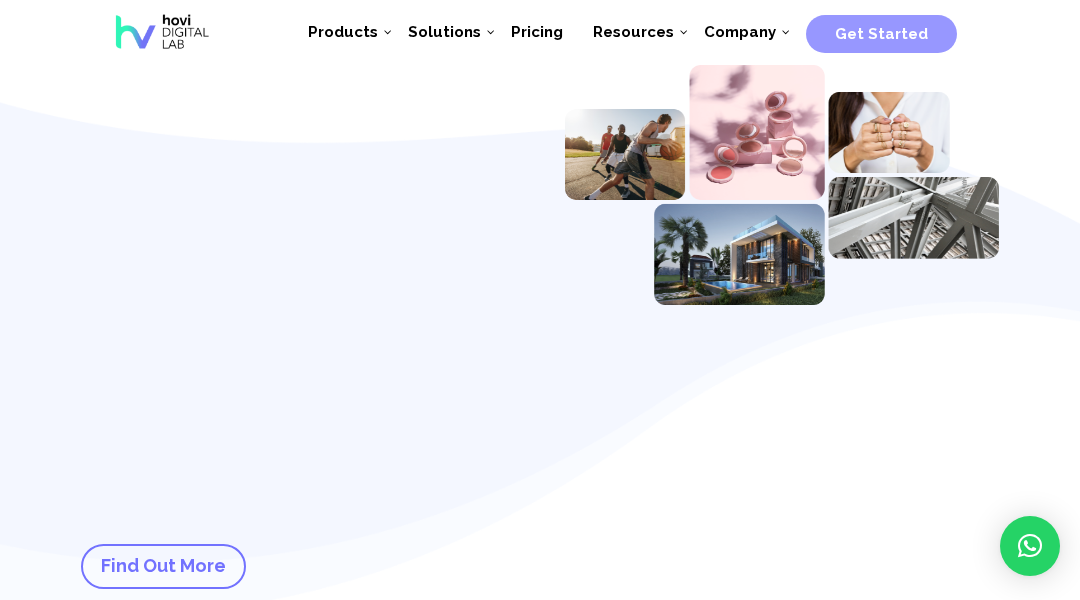 click on "Focused Customer Success" at bounding box center (298, 152) 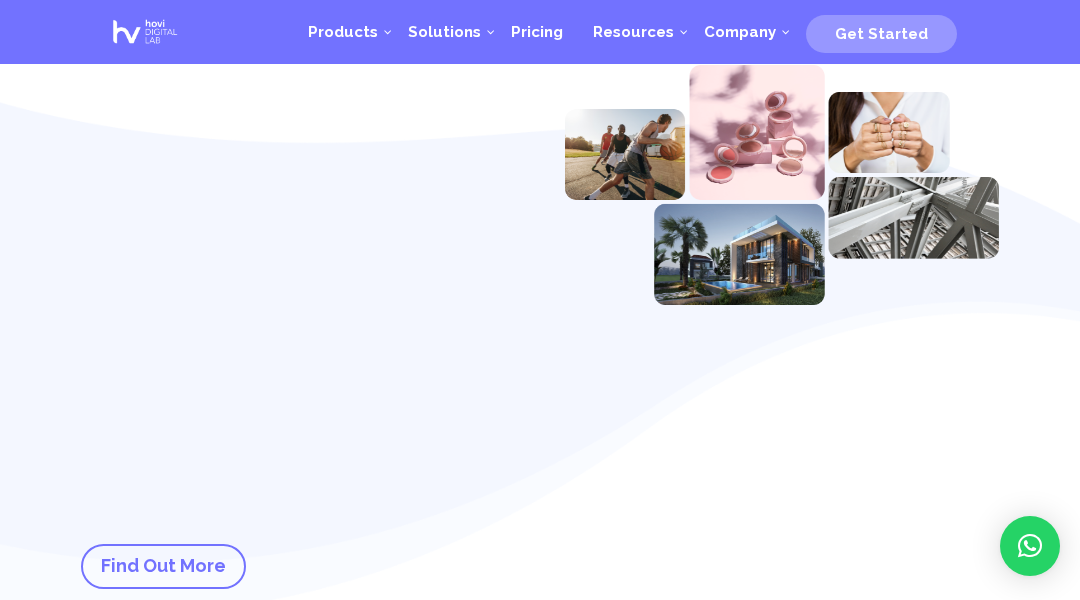 scroll, scrollTop: 40, scrollLeft: 0, axis: vertical 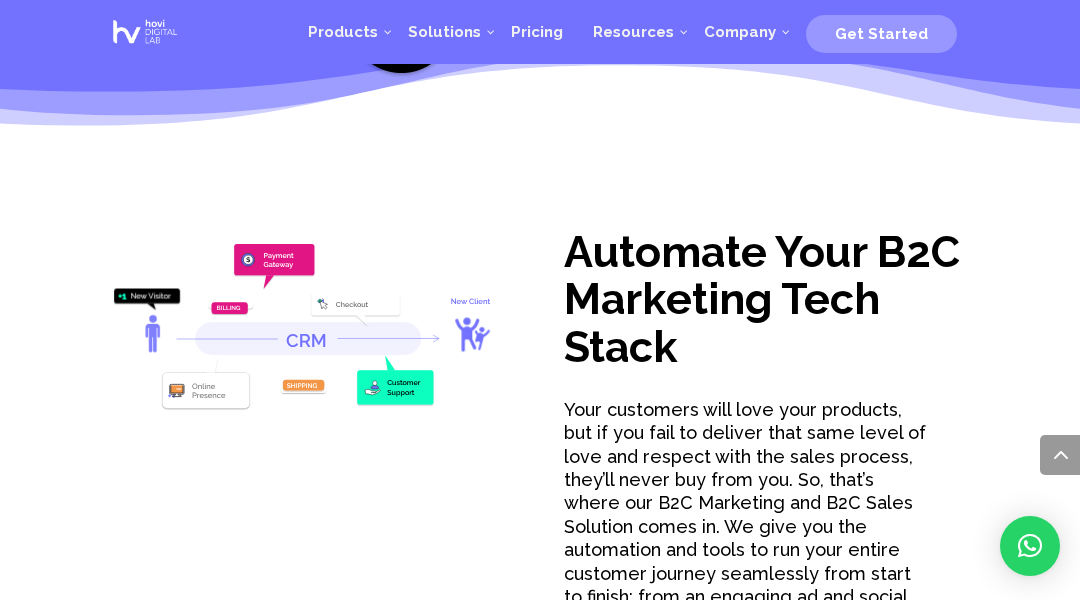 click on "Uplift Your B2C Sales & Marketing Customer Experience
B2C marketing is all about your customer. We provide Ecommerce services and tools to help your business increase B2C lead generation. Using our tools, you can increase B2C lead generation by offering discounts and coupons through email or SMS, building a lasting relationship with your customer, and enhancing their experience on your eCommerce website. As a result, you will receive more online sales!" at bounding box center (540, 988) 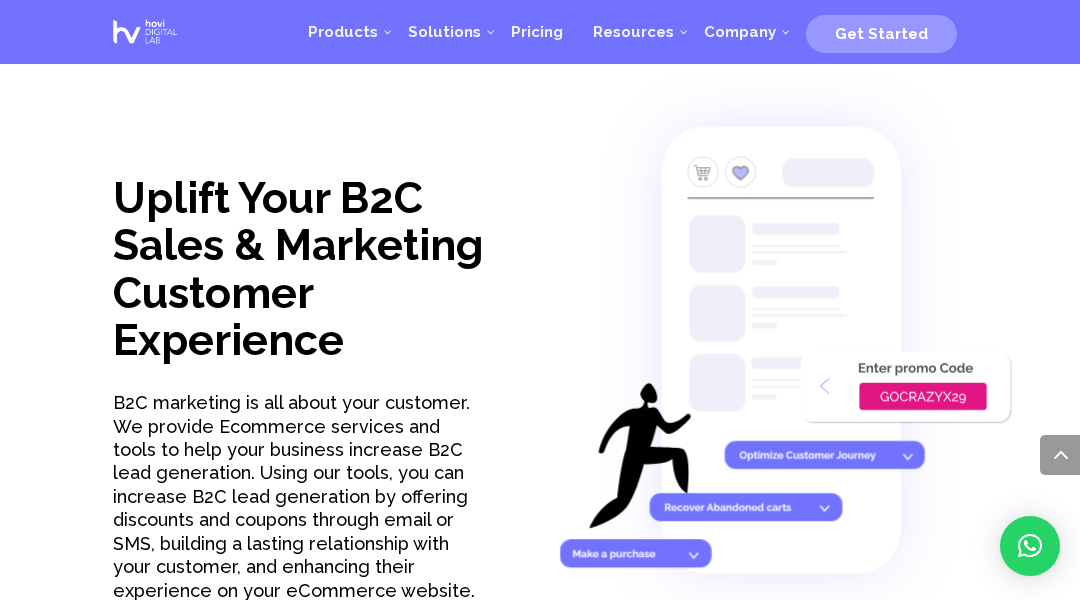 scroll, scrollTop: 1372, scrollLeft: 0, axis: vertical 